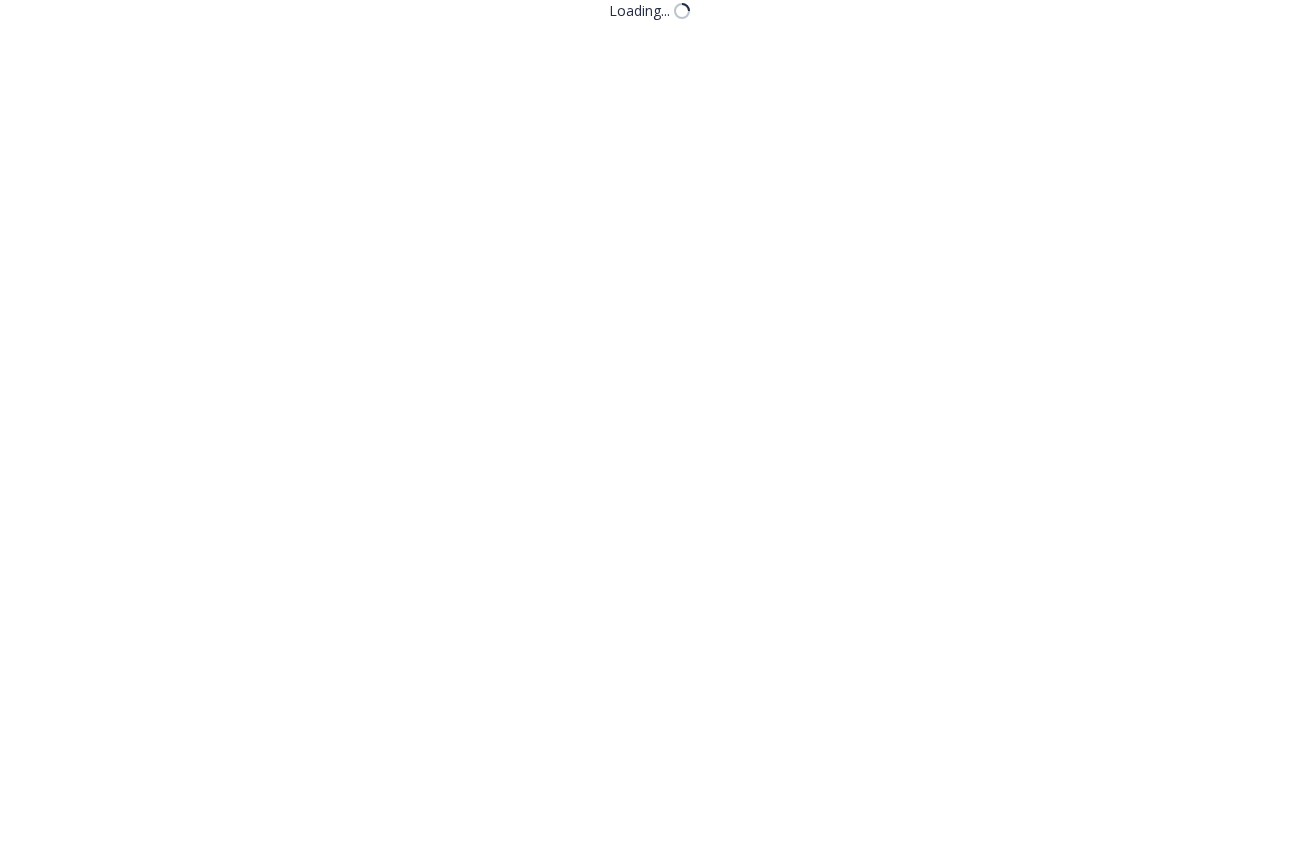 scroll, scrollTop: 0, scrollLeft: 0, axis: both 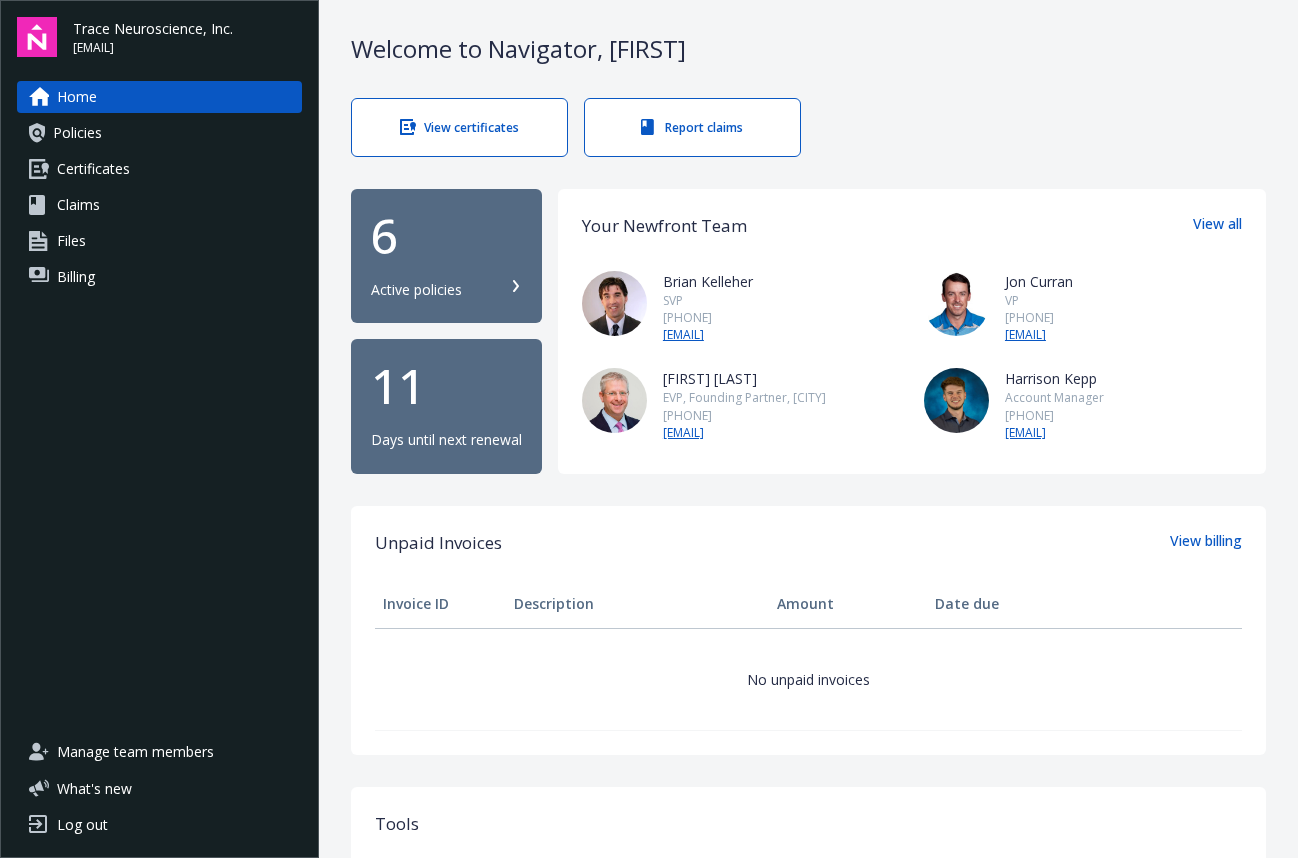 click on "Active policies" at bounding box center [446, 290] 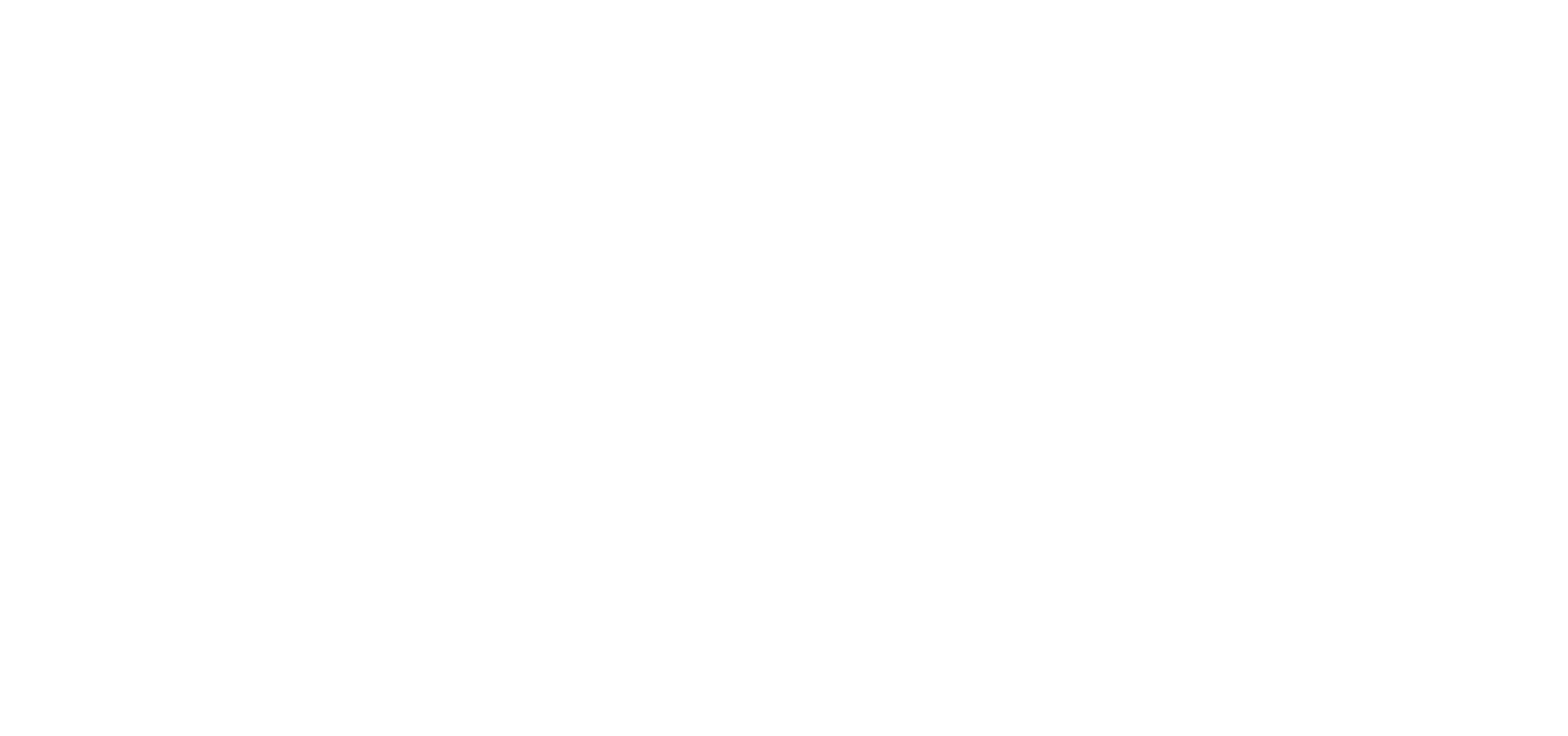 scroll, scrollTop: 0, scrollLeft: 0, axis: both 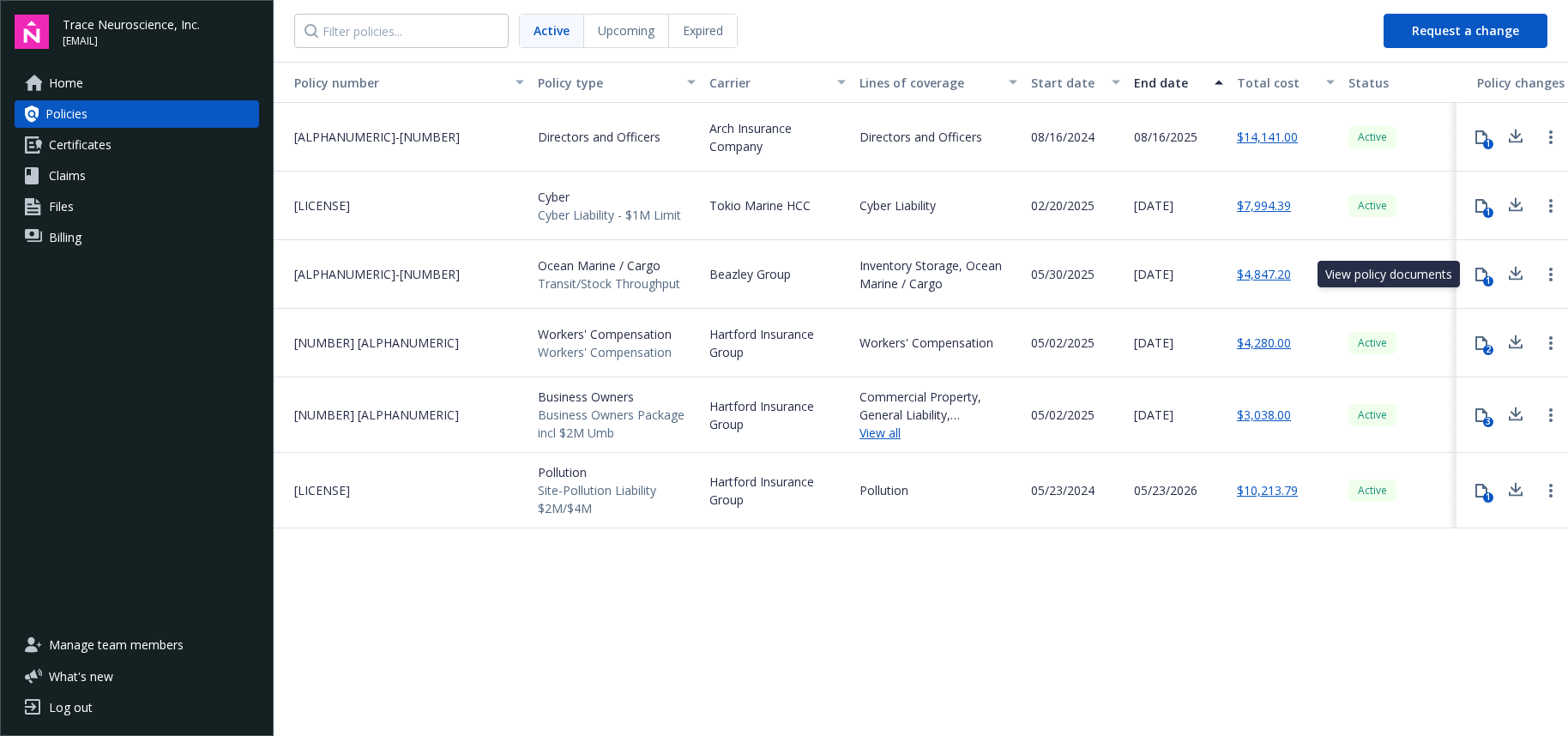 click 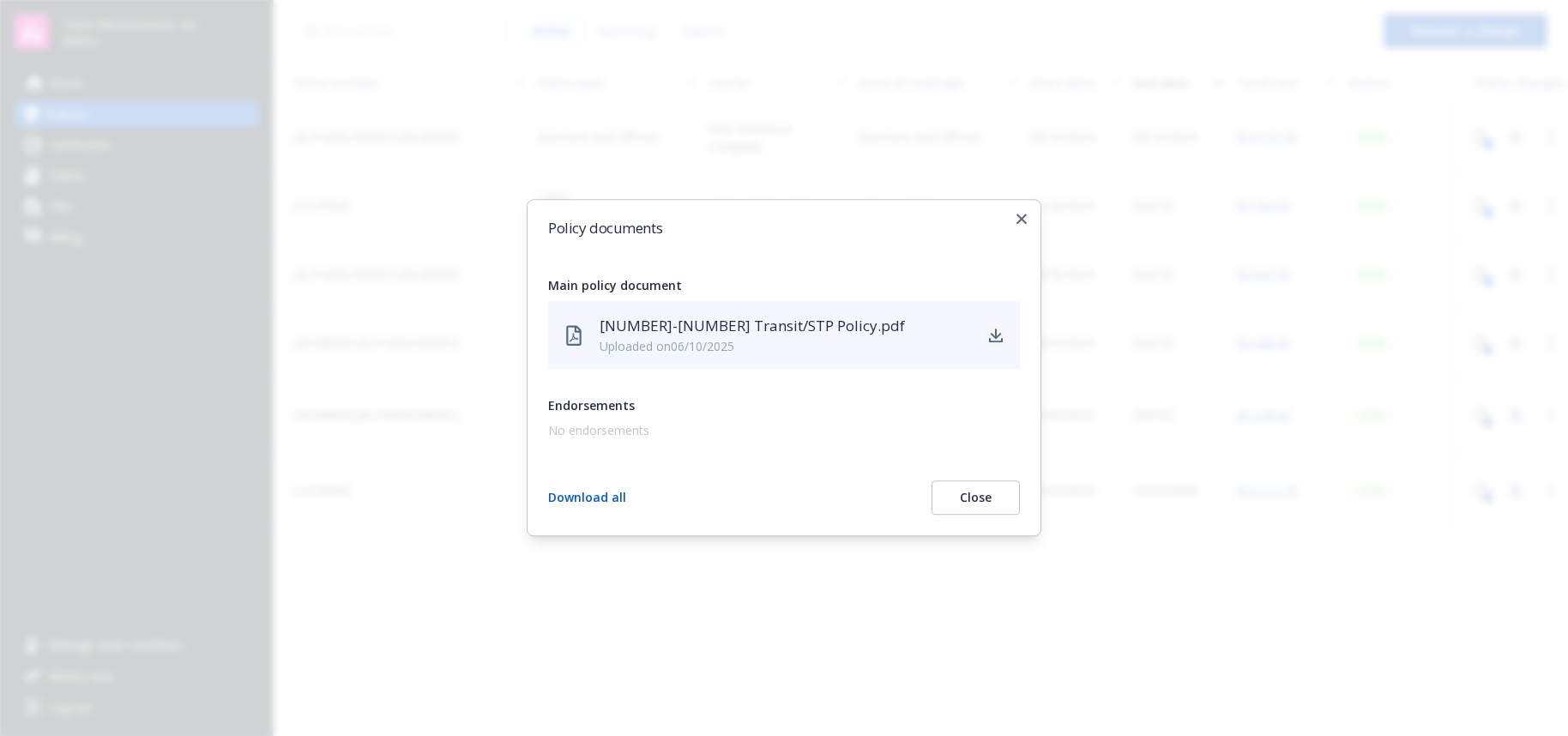 click 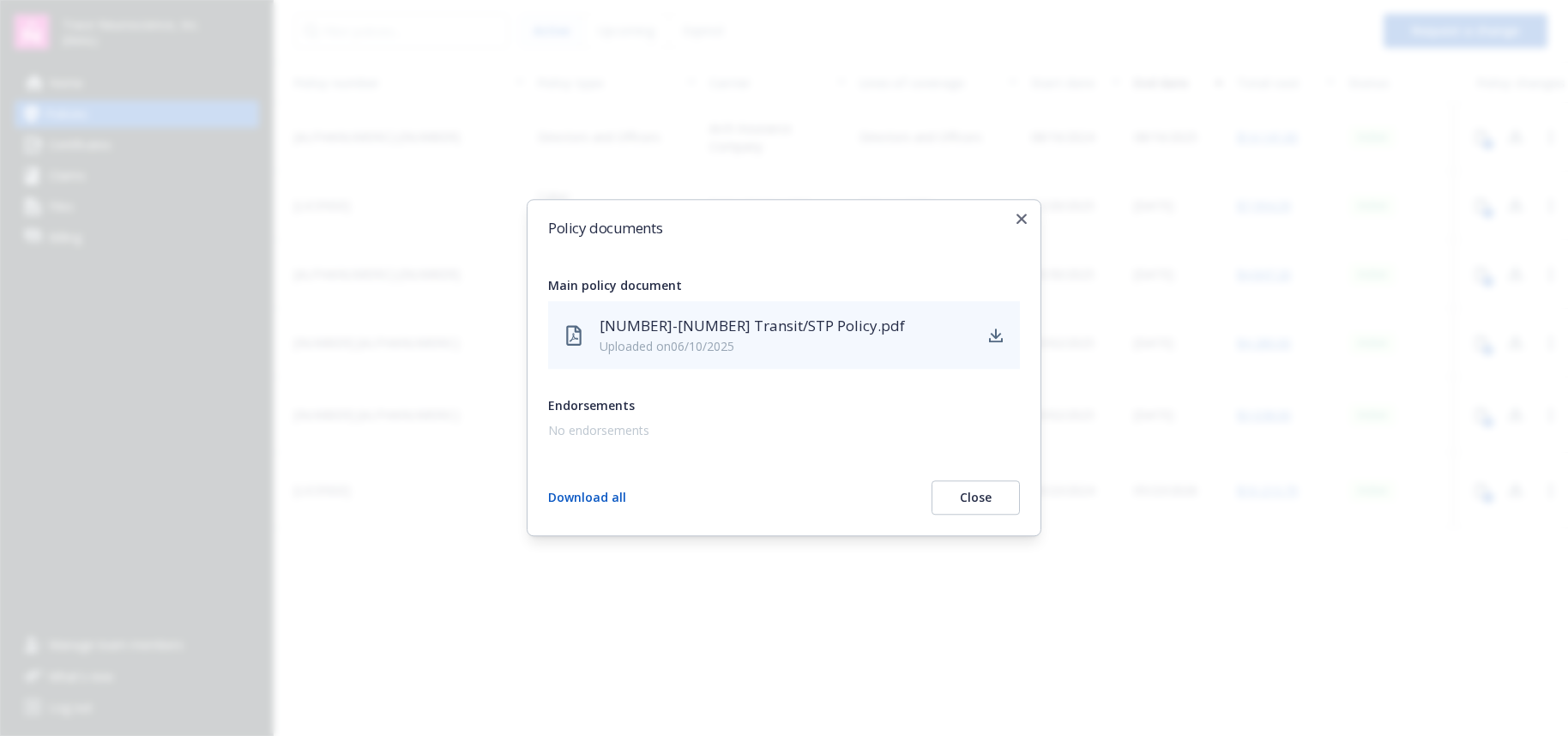 click on "Close" at bounding box center (975, 498) 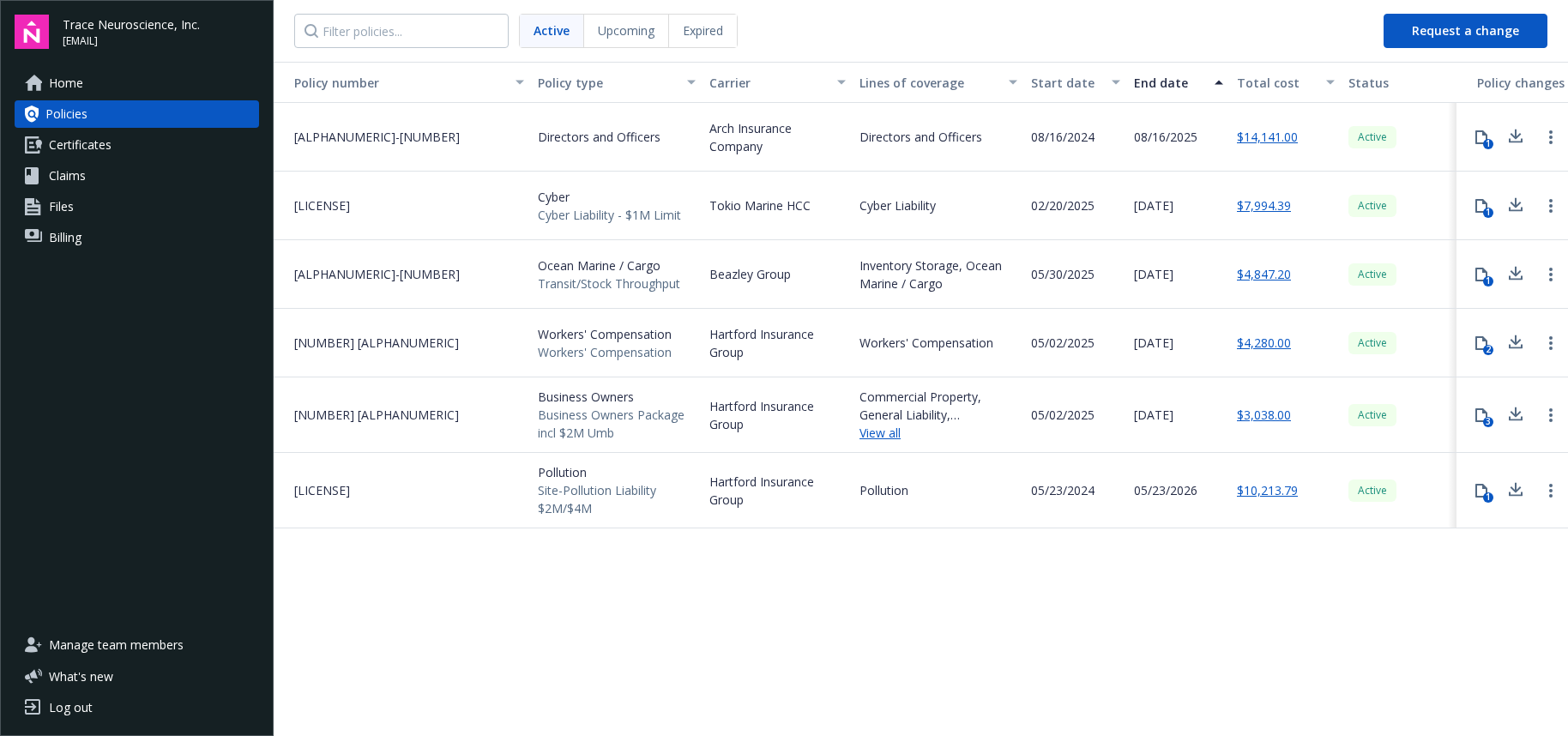 click 